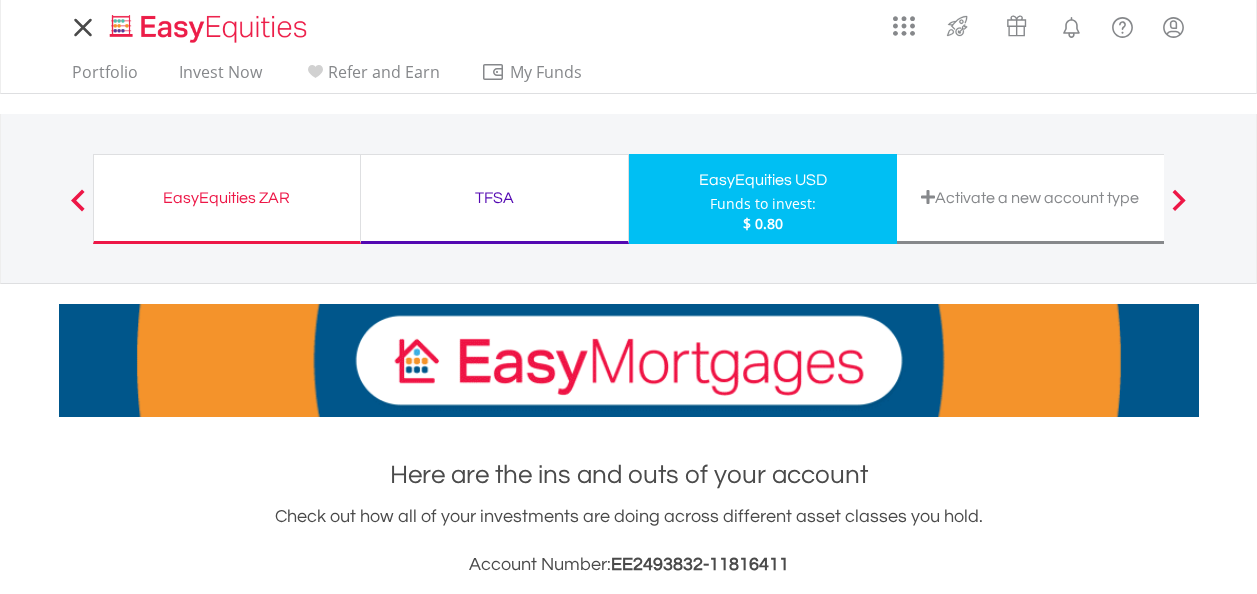 scroll, scrollTop: 0, scrollLeft: 0, axis: both 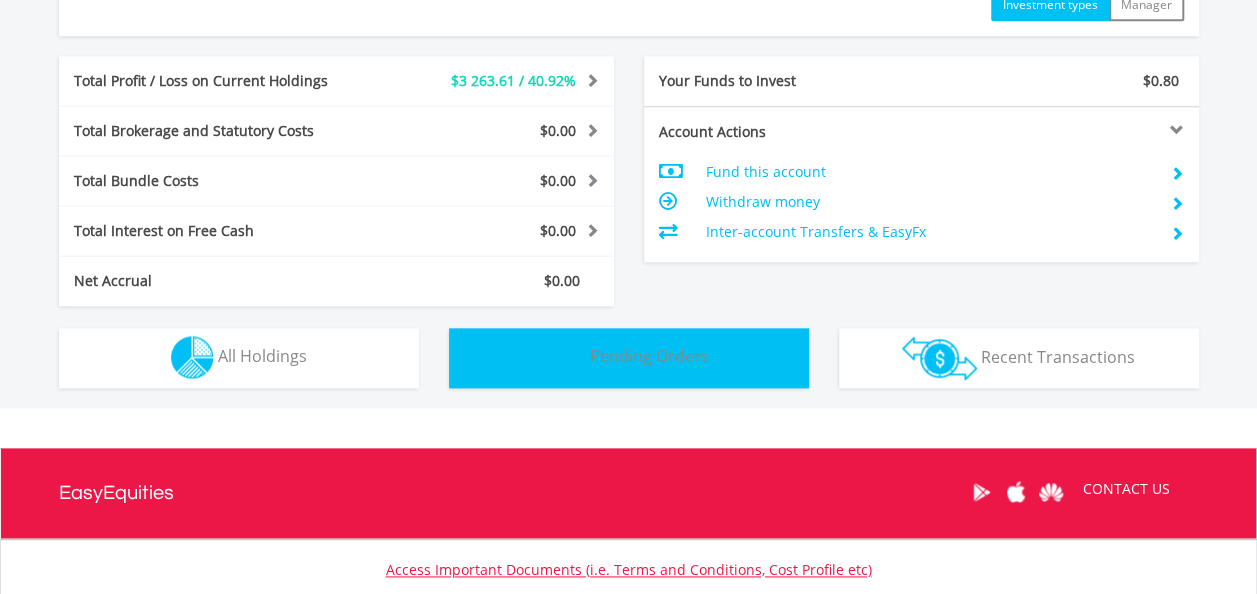 click on "Pending Orders
Pending Orders" at bounding box center (629, 358) 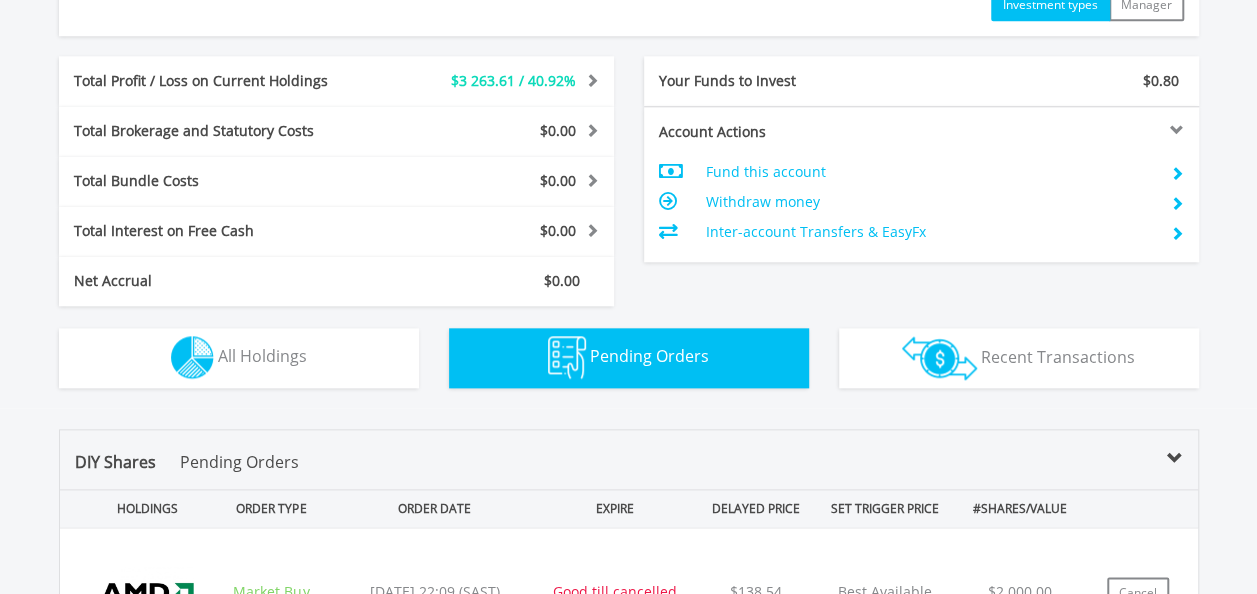 scroll, scrollTop: 1422, scrollLeft: 0, axis: vertical 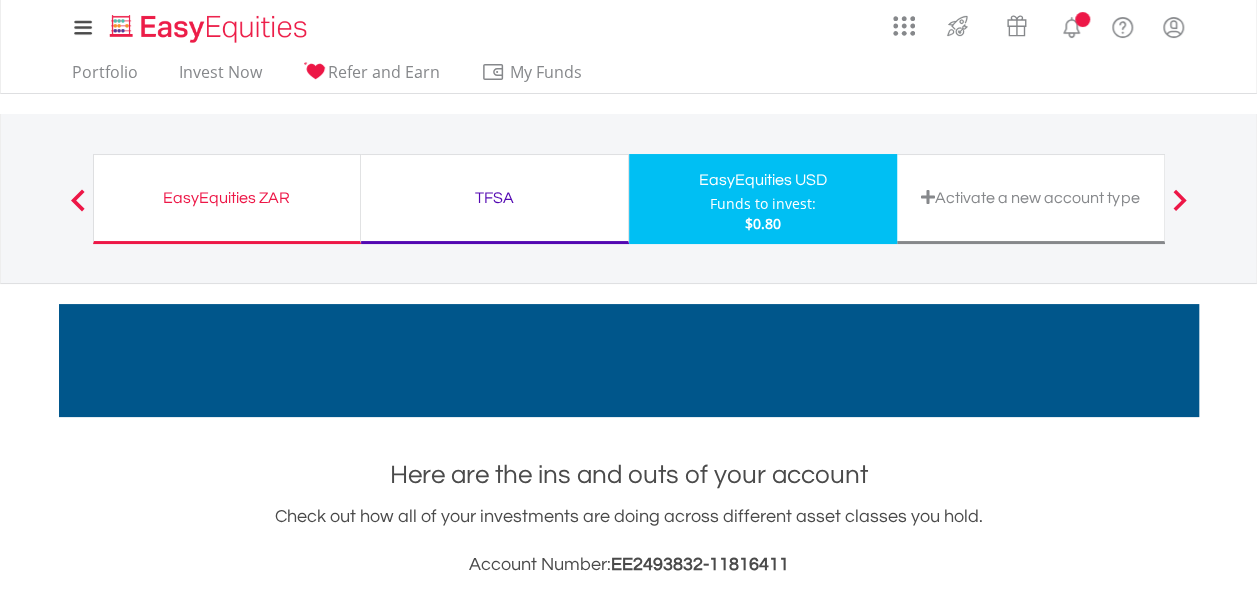 click on "EasyEquities ZAR
Funds to invest:
$0.80
TFSA
Funds to invest:
$0.80
EasyEquities USD
Funds to invest:
$0.80" at bounding box center [629, 198] 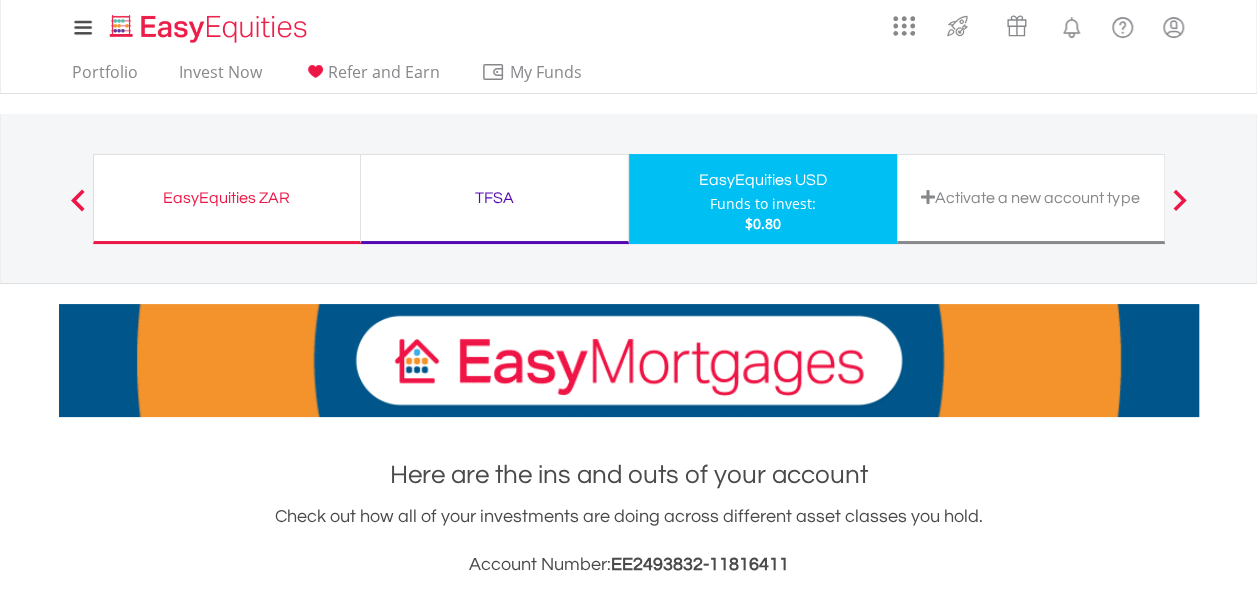 scroll, scrollTop: 999808, scrollLeft: 999620, axis: both 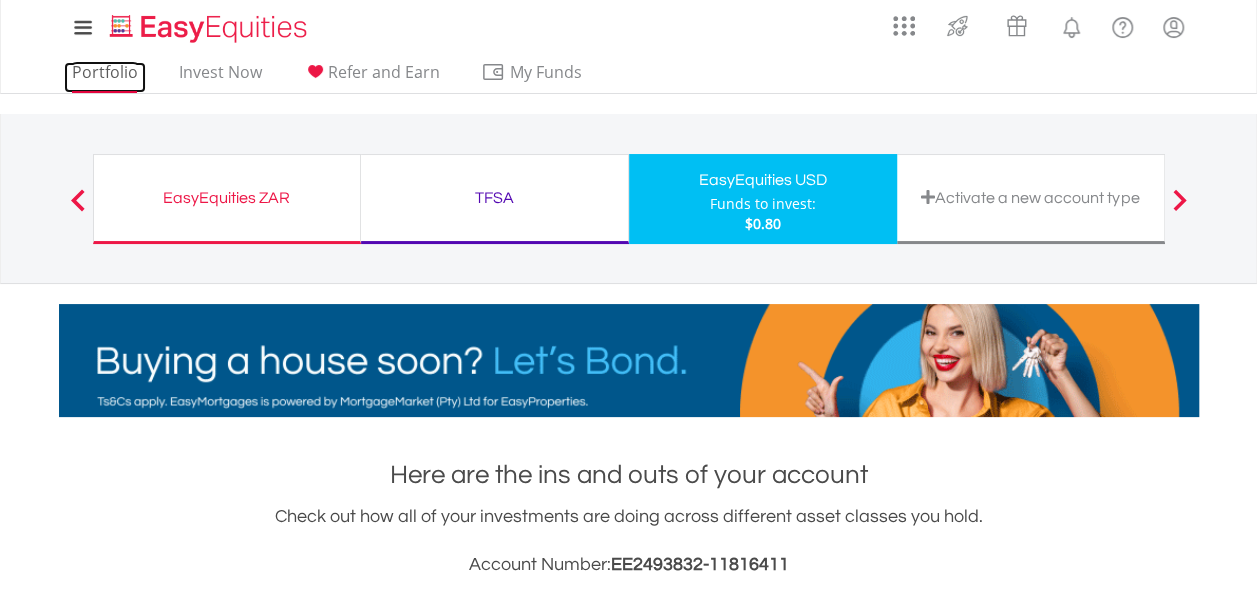 click on "Portfolio" at bounding box center (105, 77) 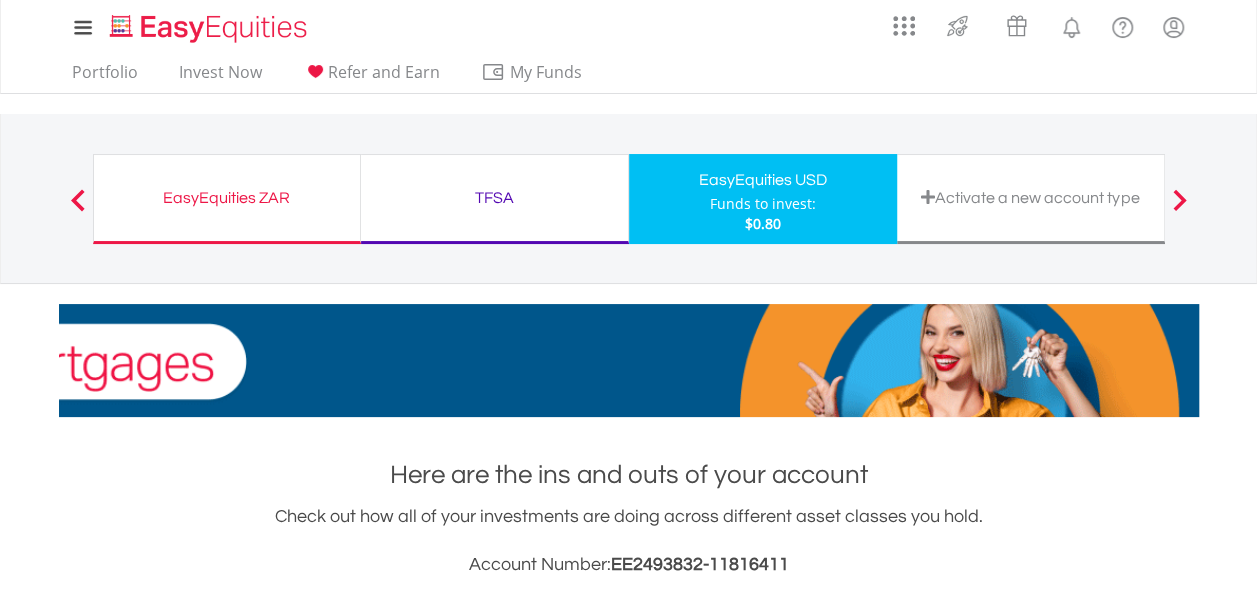 scroll, scrollTop: 505, scrollLeft: 0, axis: vertical 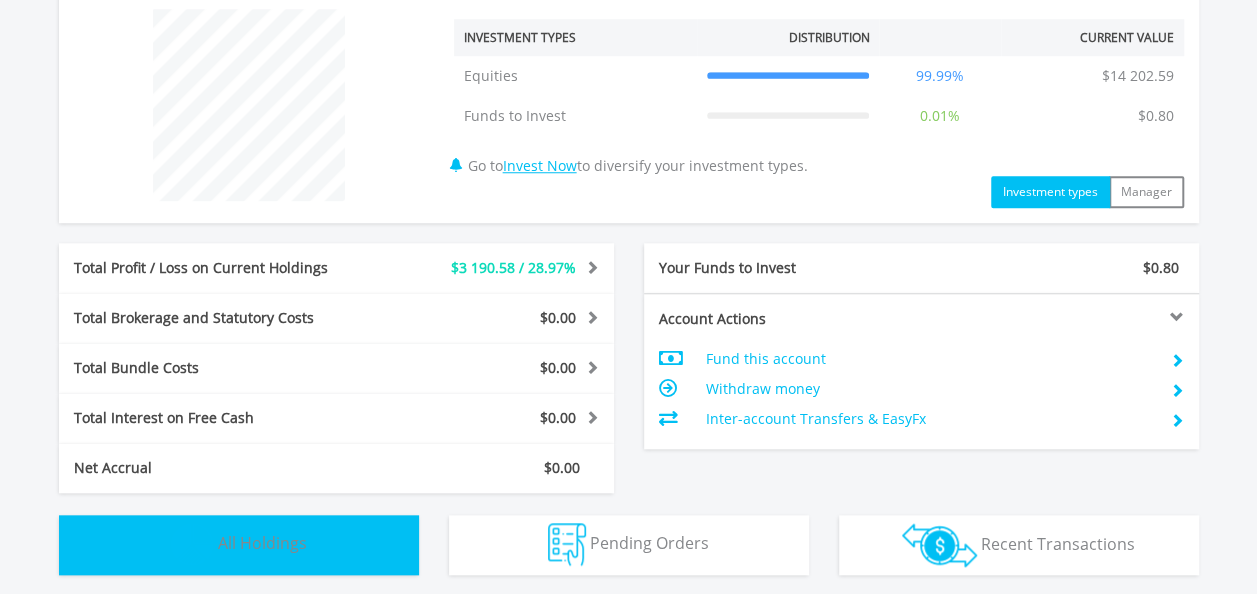 click on "All Holdings" at bounding box center [262, 543] 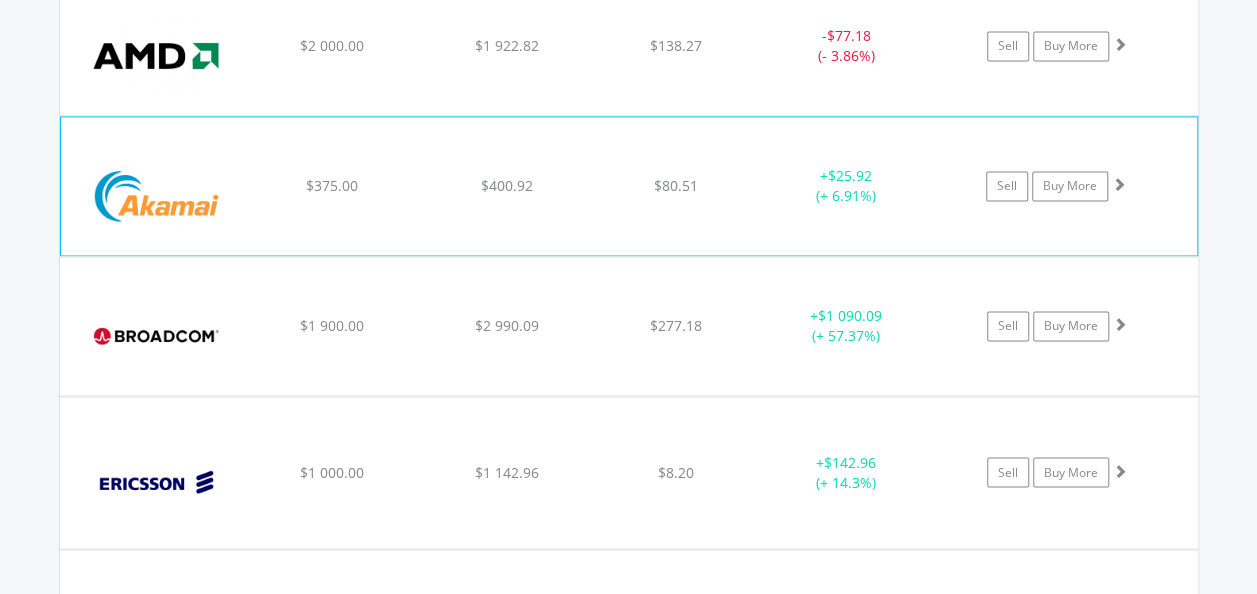 scroll, scrollTop: 1531, scrollLeft: 0, axis: vertical 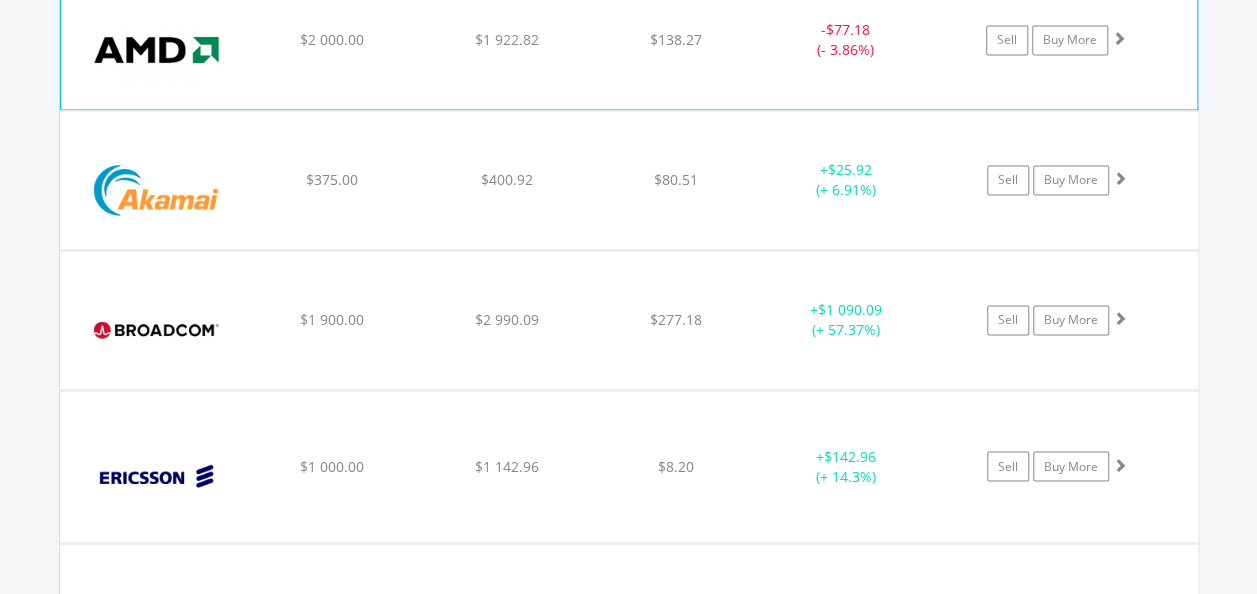 drag, startPoint x: 886, startPoint y: 107, endPoint x: 887, endPoint y: 90, distance: 17.029387 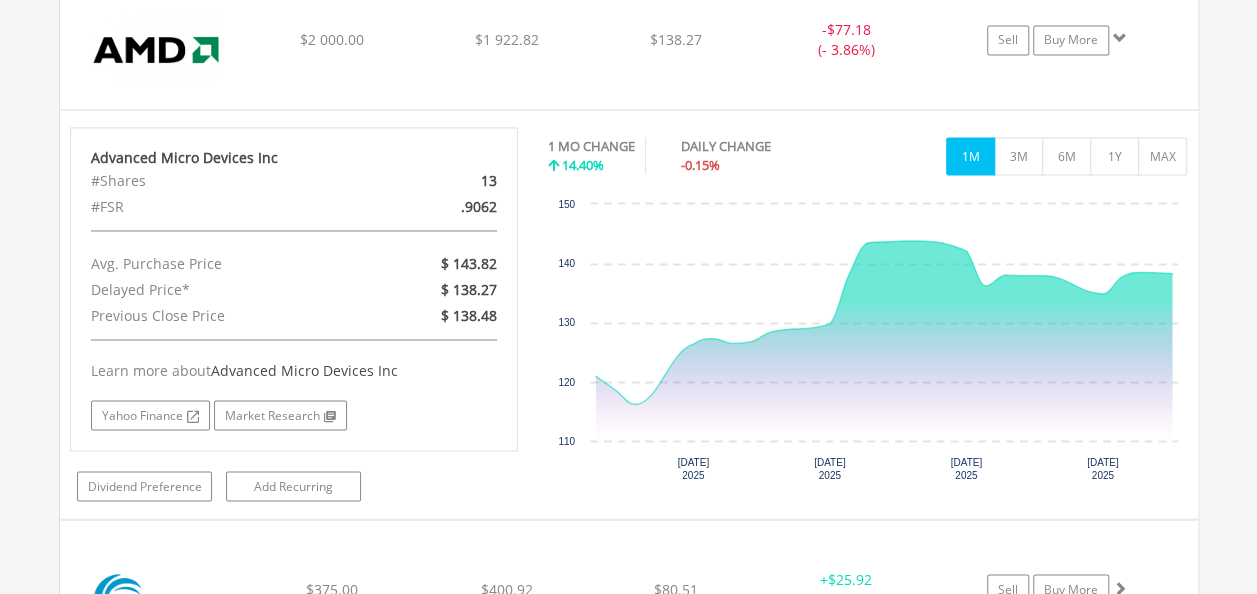 click on "Value View
Share View
DIY Shares
HOLDING
PURCHASE VALUE
CURRENT VALUE
CURRENT PRICE
PROFIT/LOSS
﻿
Advanced Micro Devices Inc
$2 000.00
$1 922.82
$138.27
-  $77.18 (- 3.86%)" at bounding box center (629, 775) 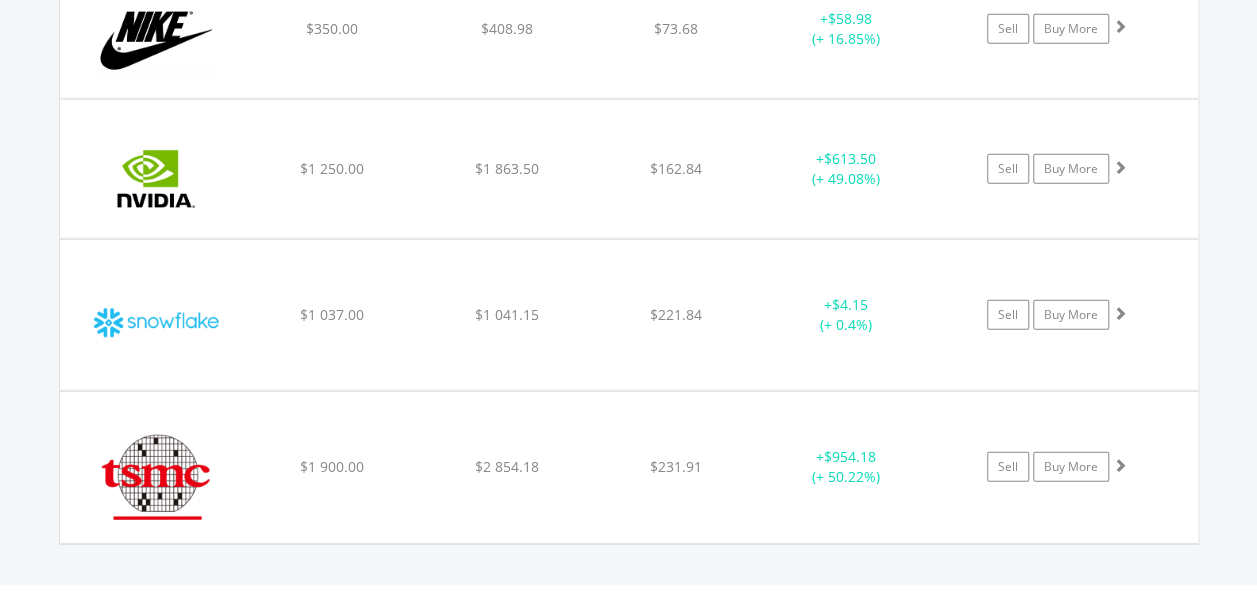 scroll, scrollTop: 2718, scrollLeft: 0, axis: vertical 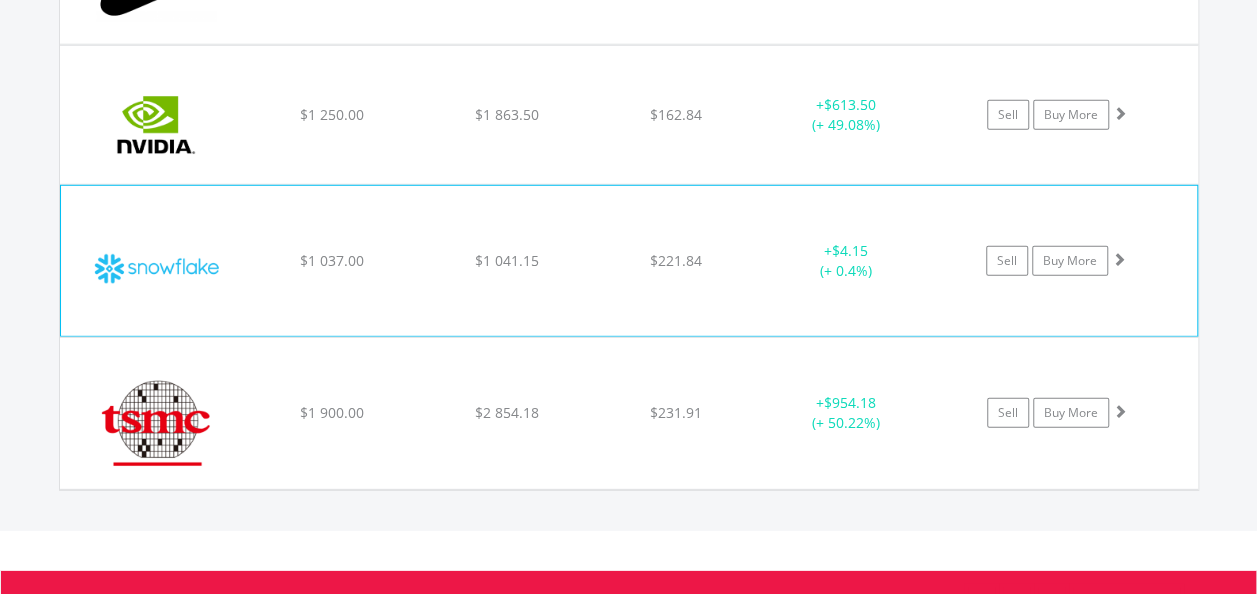 click on "﻿
Snowflake Inc
$1 037.00
$1 041.15
$221.84
+  $4.15 (+ 0.4%)
Sell
Buy More" at bounding box center (629, -1147) 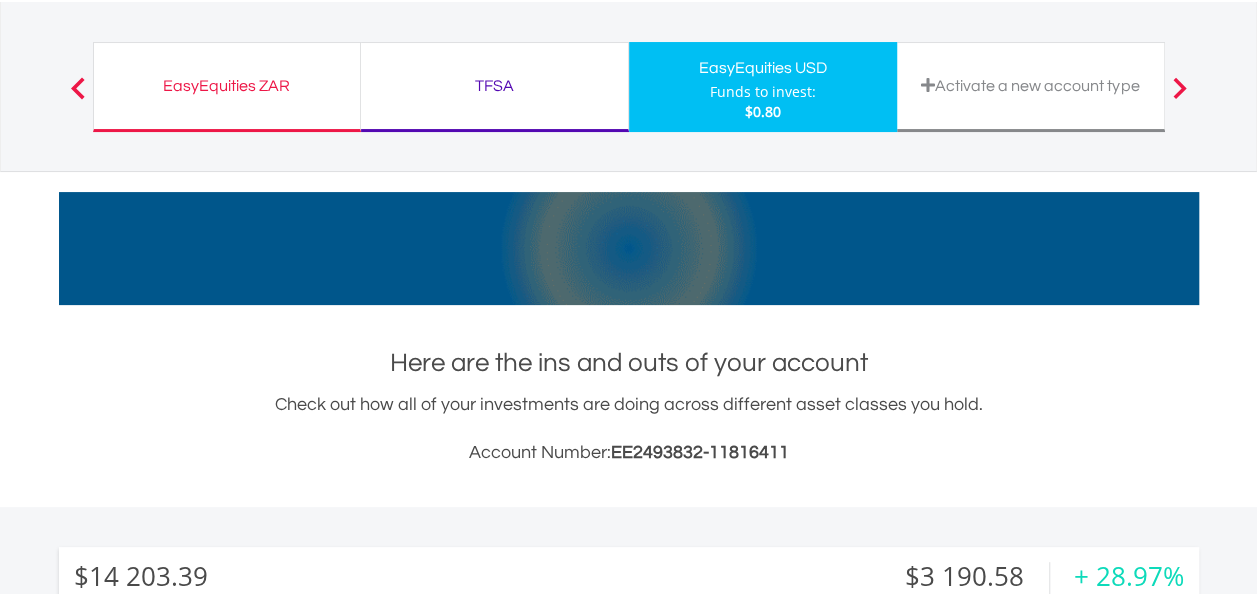 scroll, scrollTop: 0, scrollLeft: 0, axis: both 